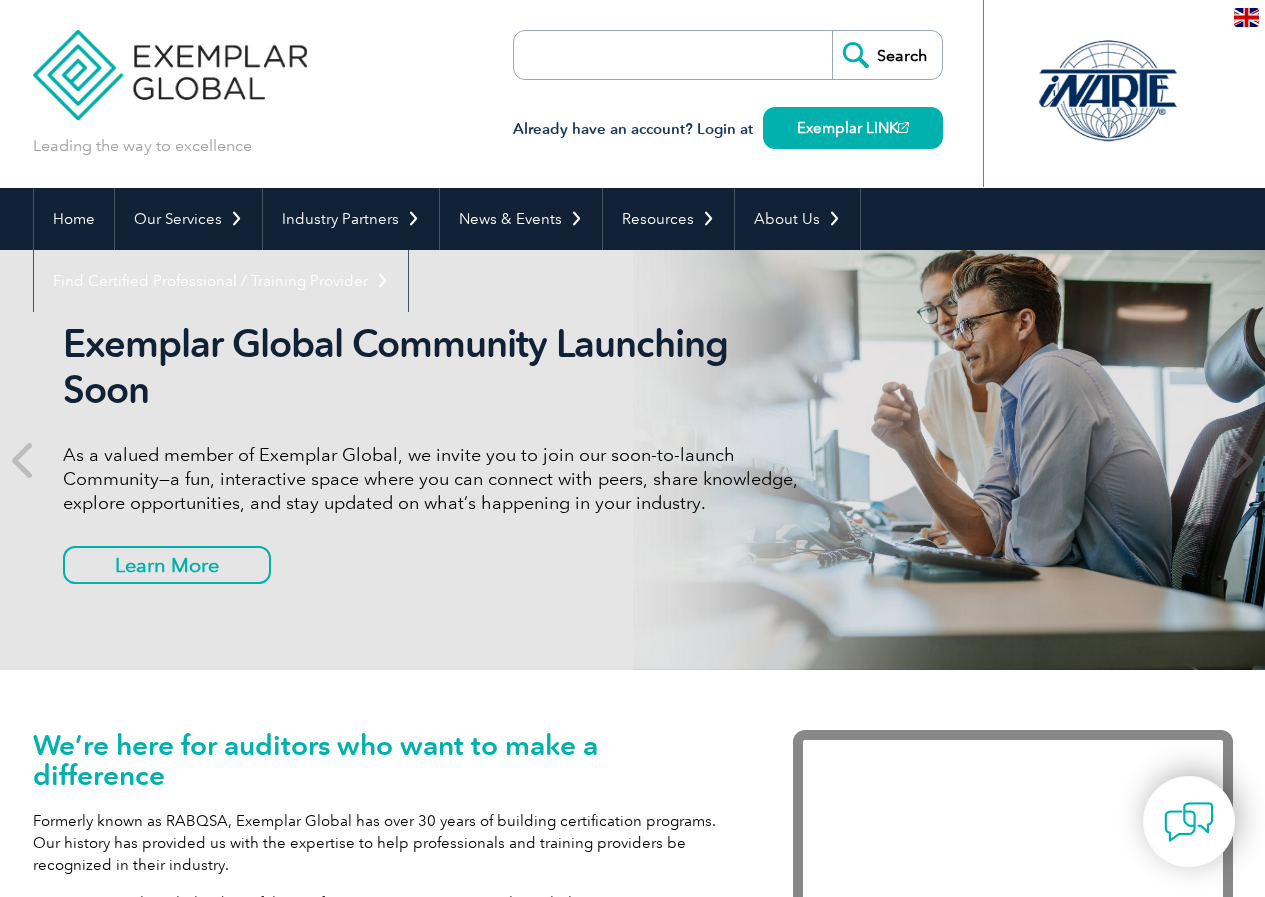 scroll, scrollTop: 0, scrollLeft: 0, axis: both 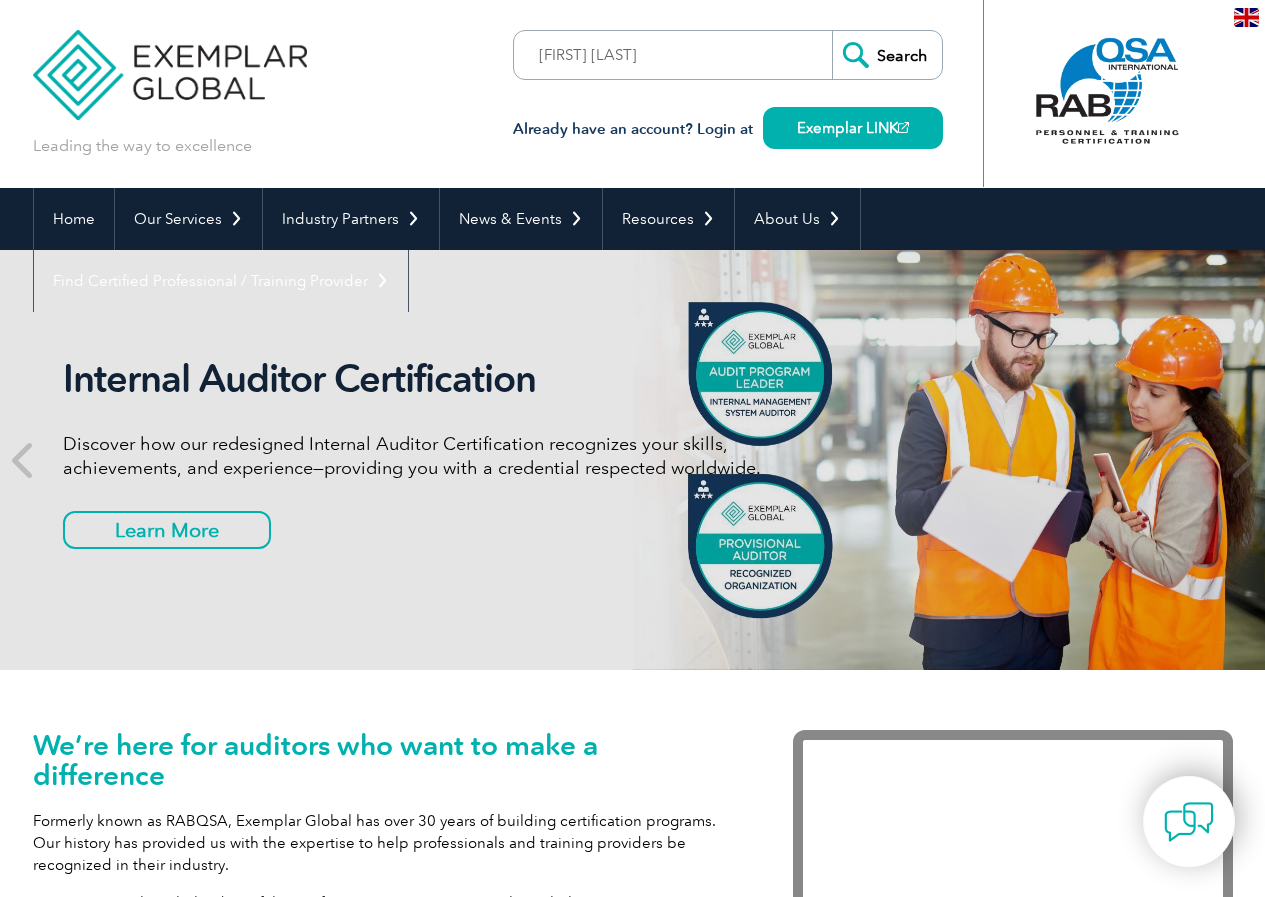 type on "[FIRST] [LAST]" 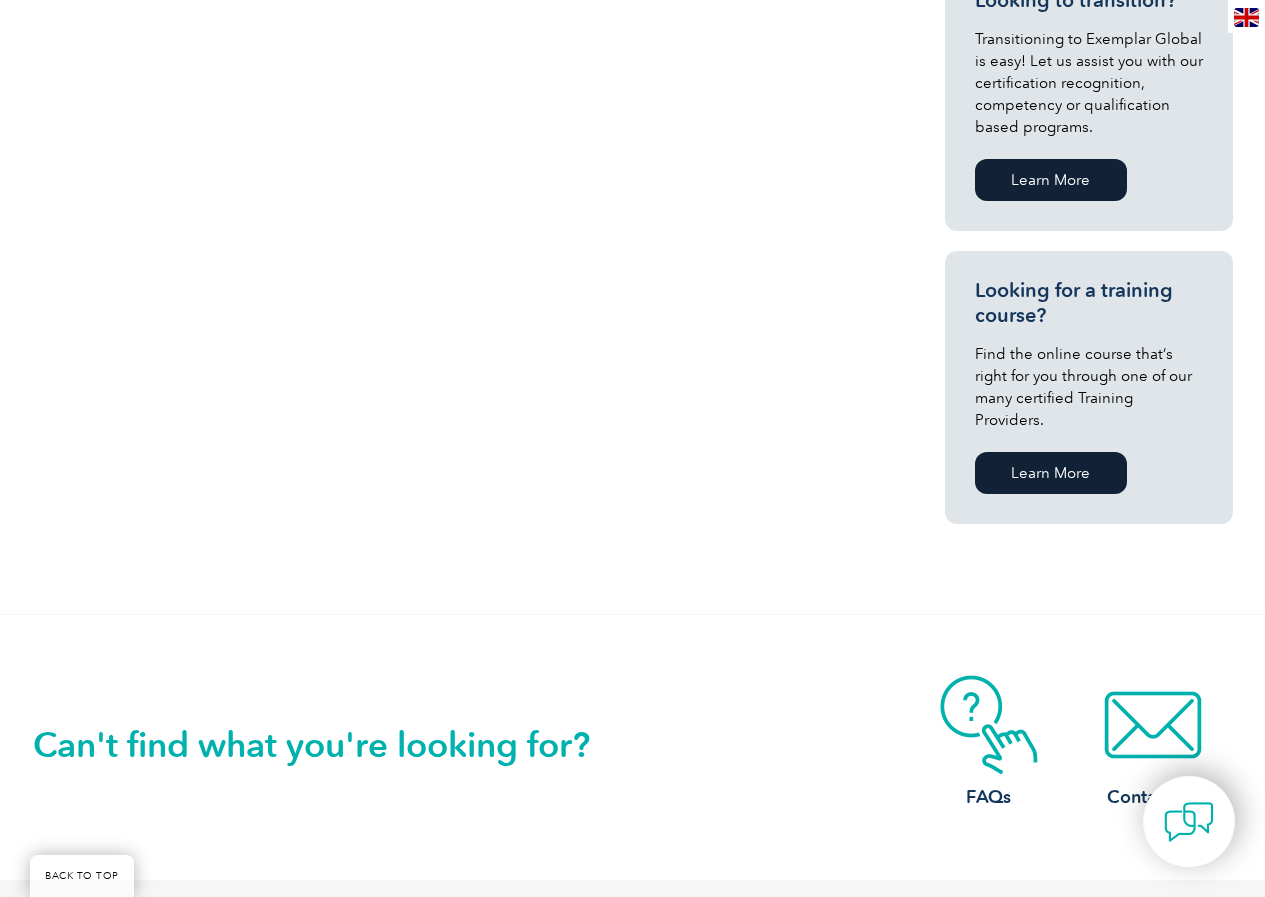 scroll, scrollTop: 679, scrollLeft: 0, axis: vertical 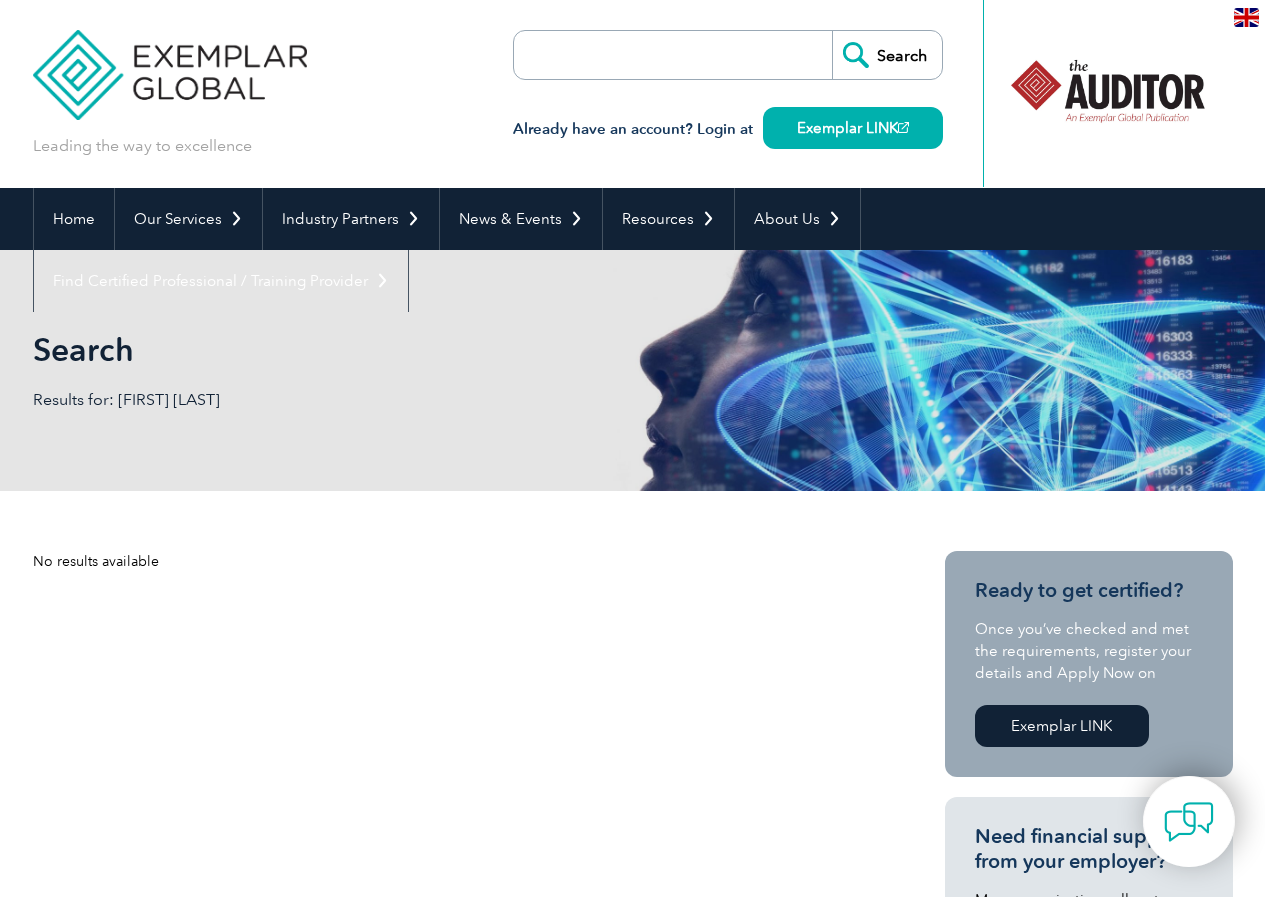 click on "Results for: SIVASHANMUGAM B" at bounding box center [333, 400] 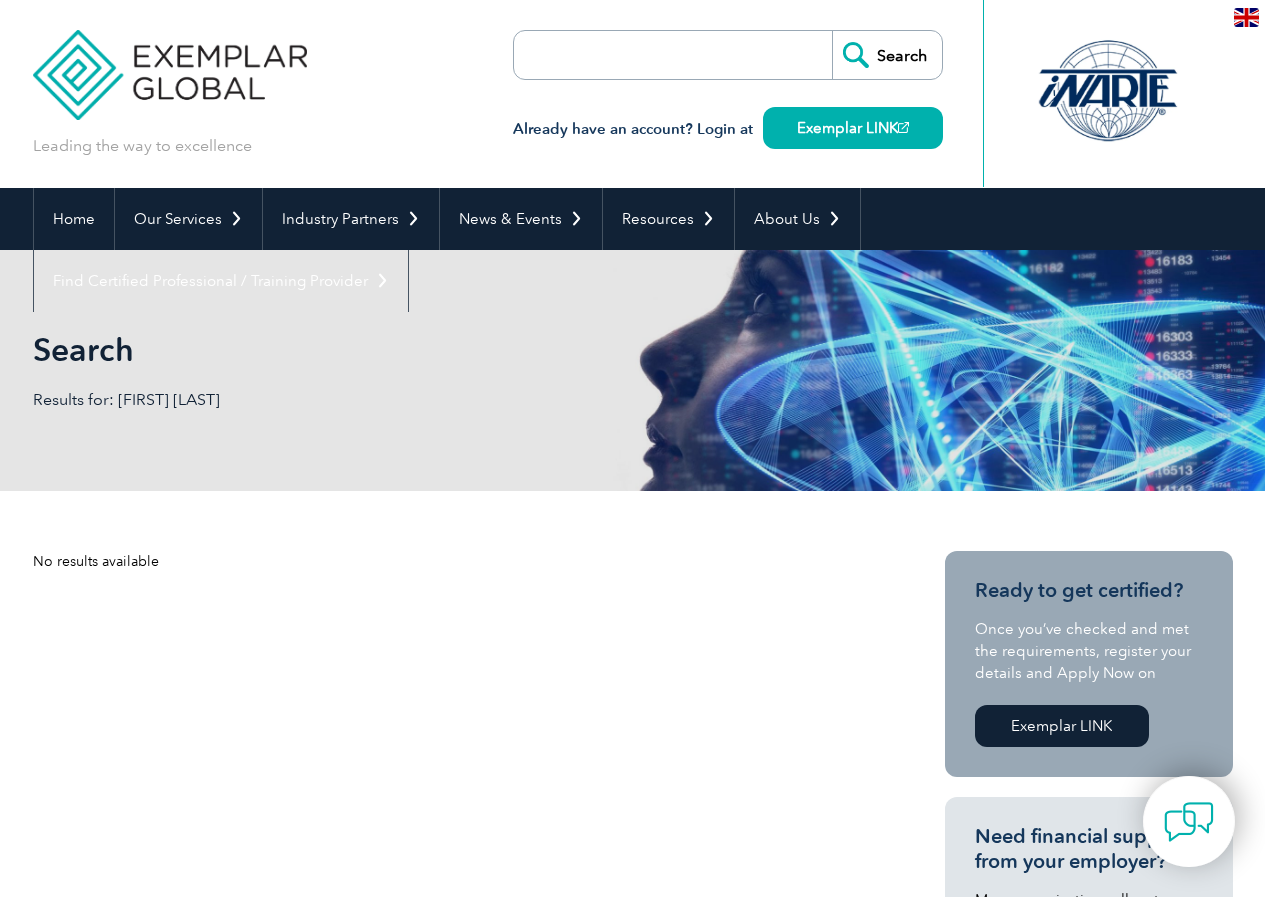 click at bounding box center [629, 55] 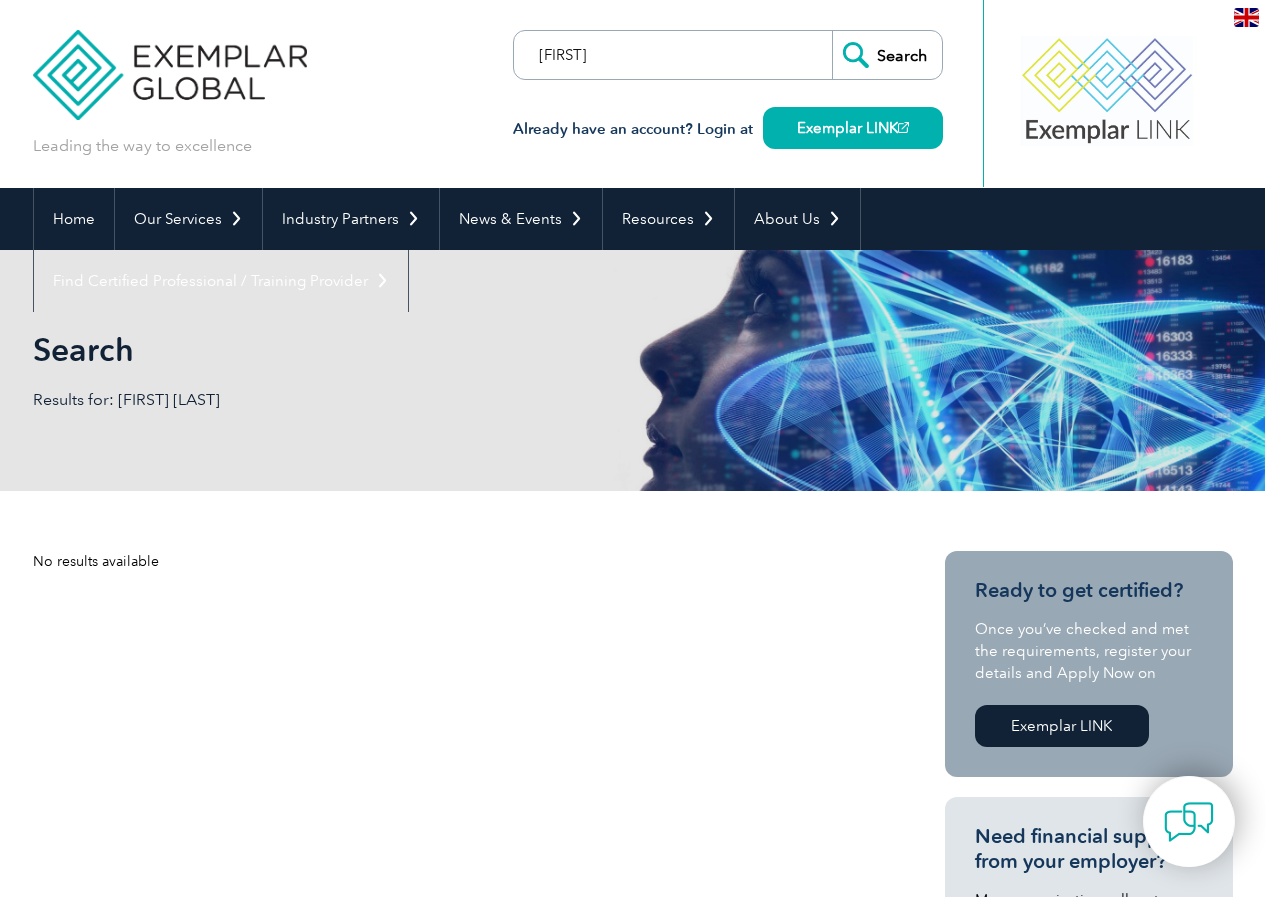 type on "SIVASHANMUGAM" 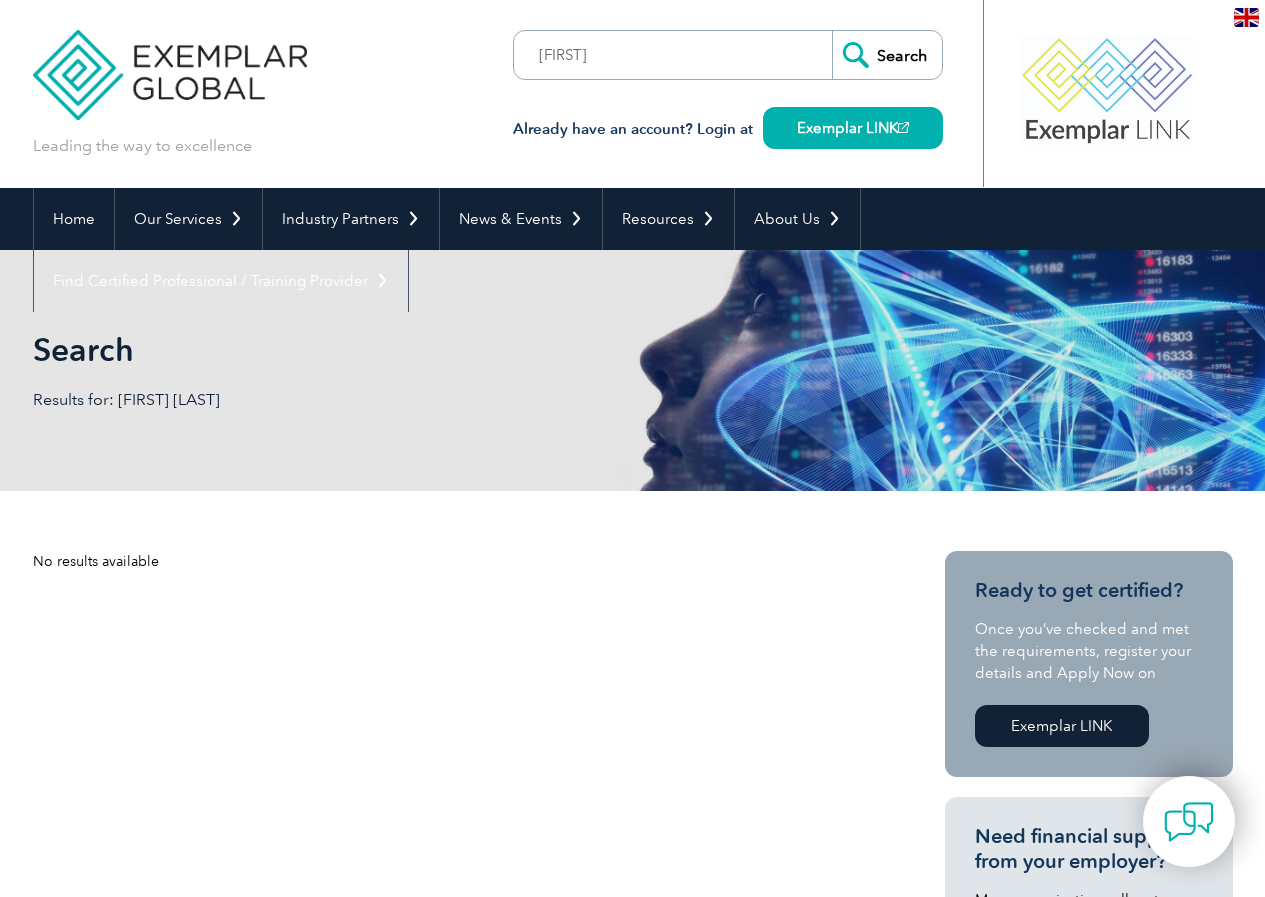 click on "Search" at bounding box center (887, 55) 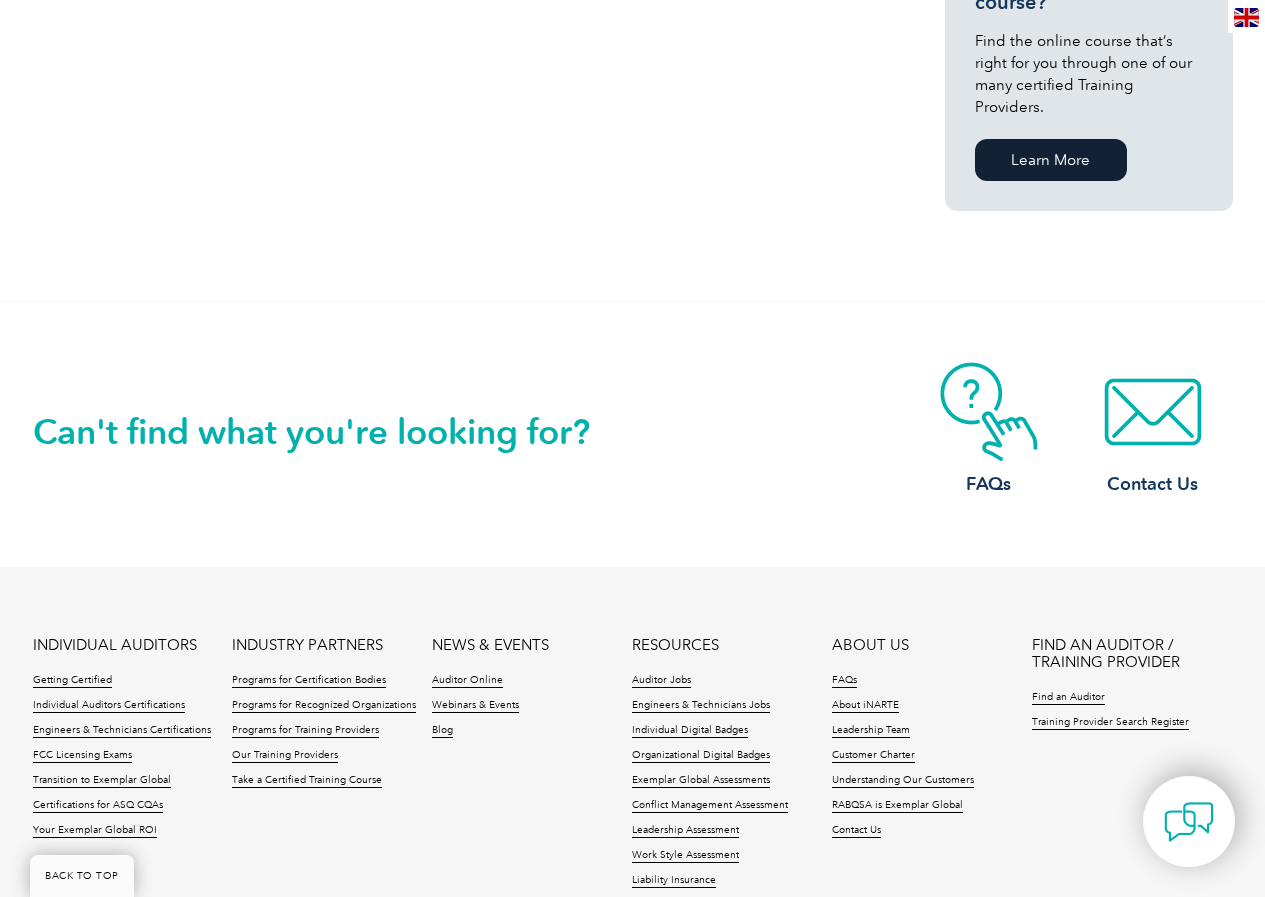 scroll, scrollTop: 1679, scrollLeft: 0, axis: vertical 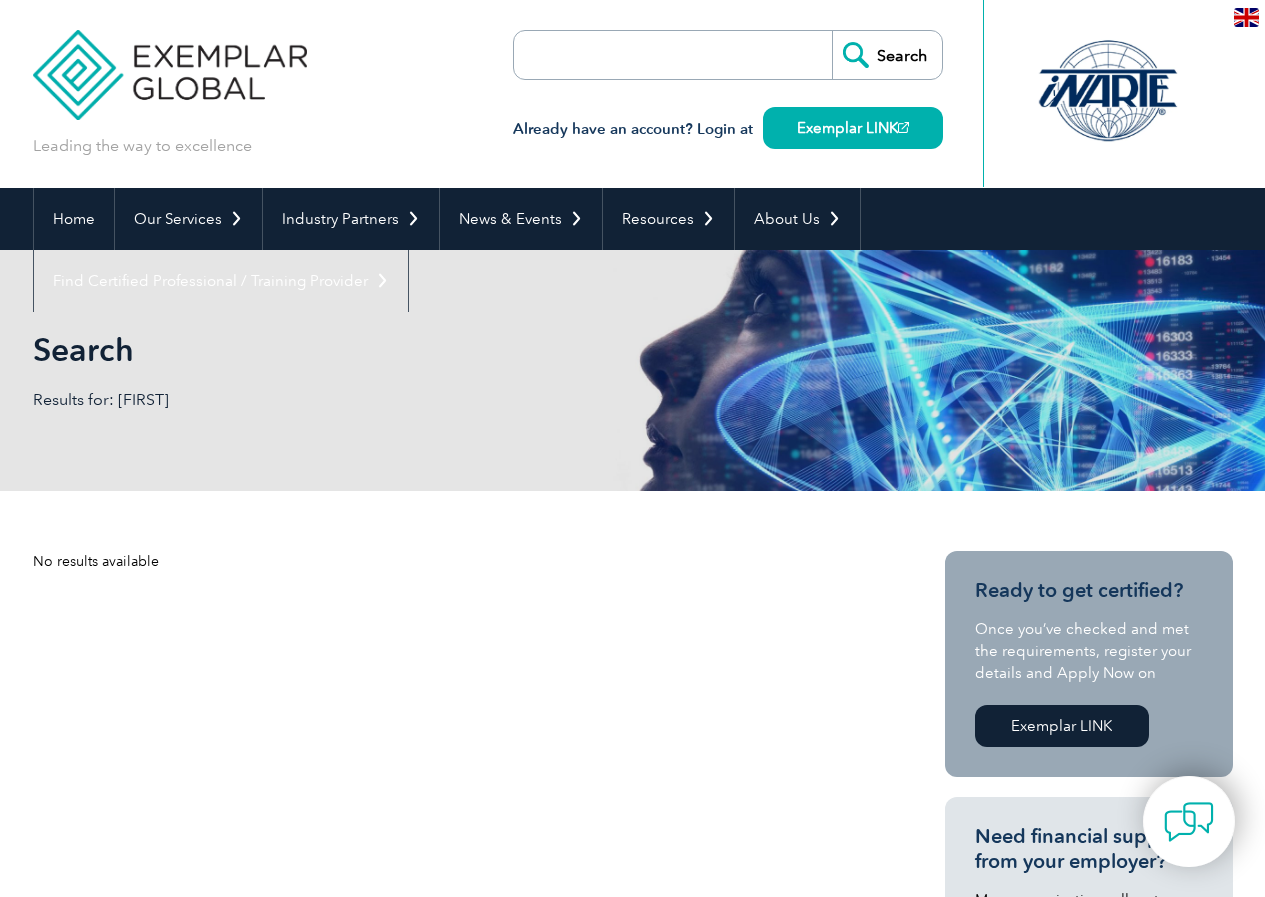 click at bounding box center (629, 55) 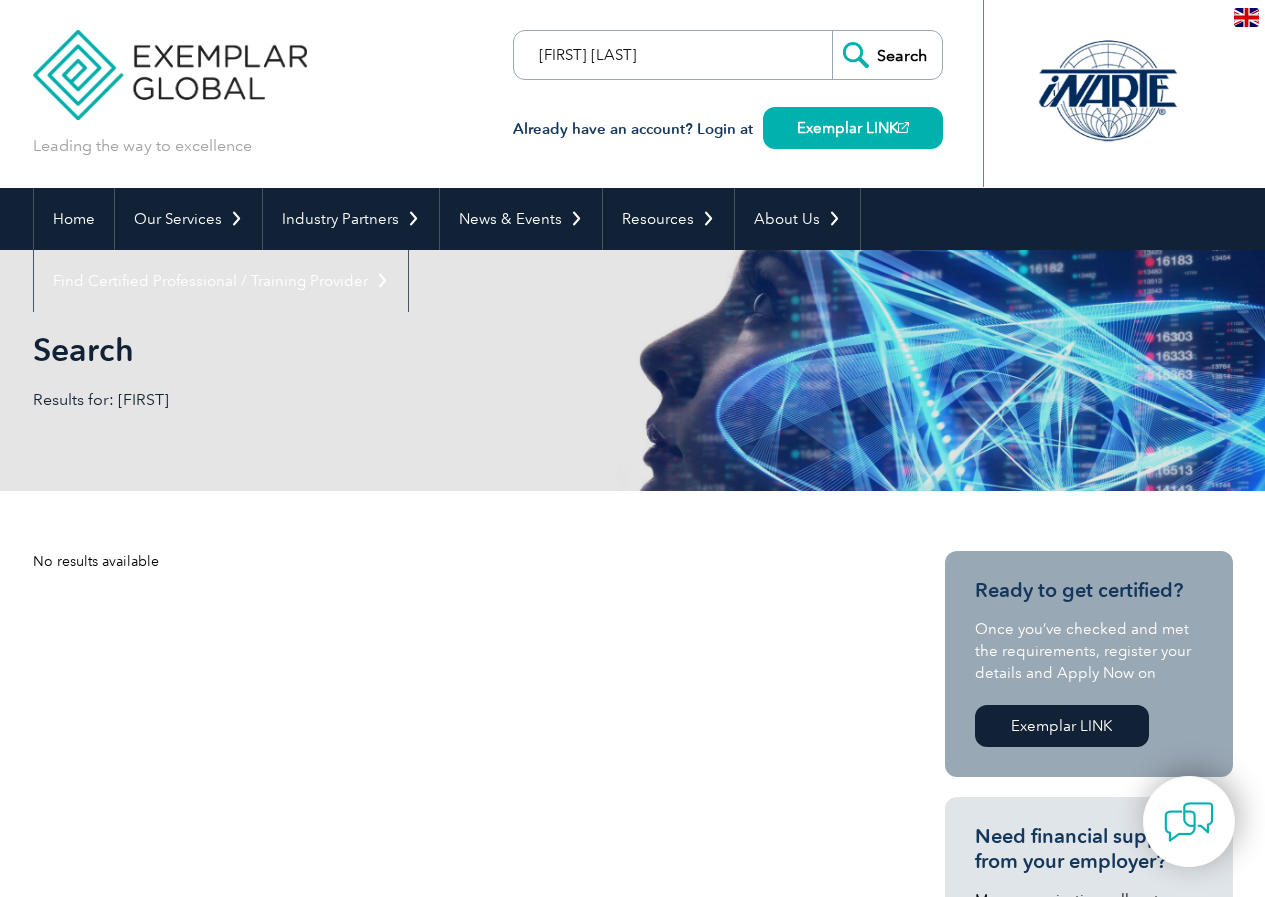 type on "[FIRST] [LAST]" 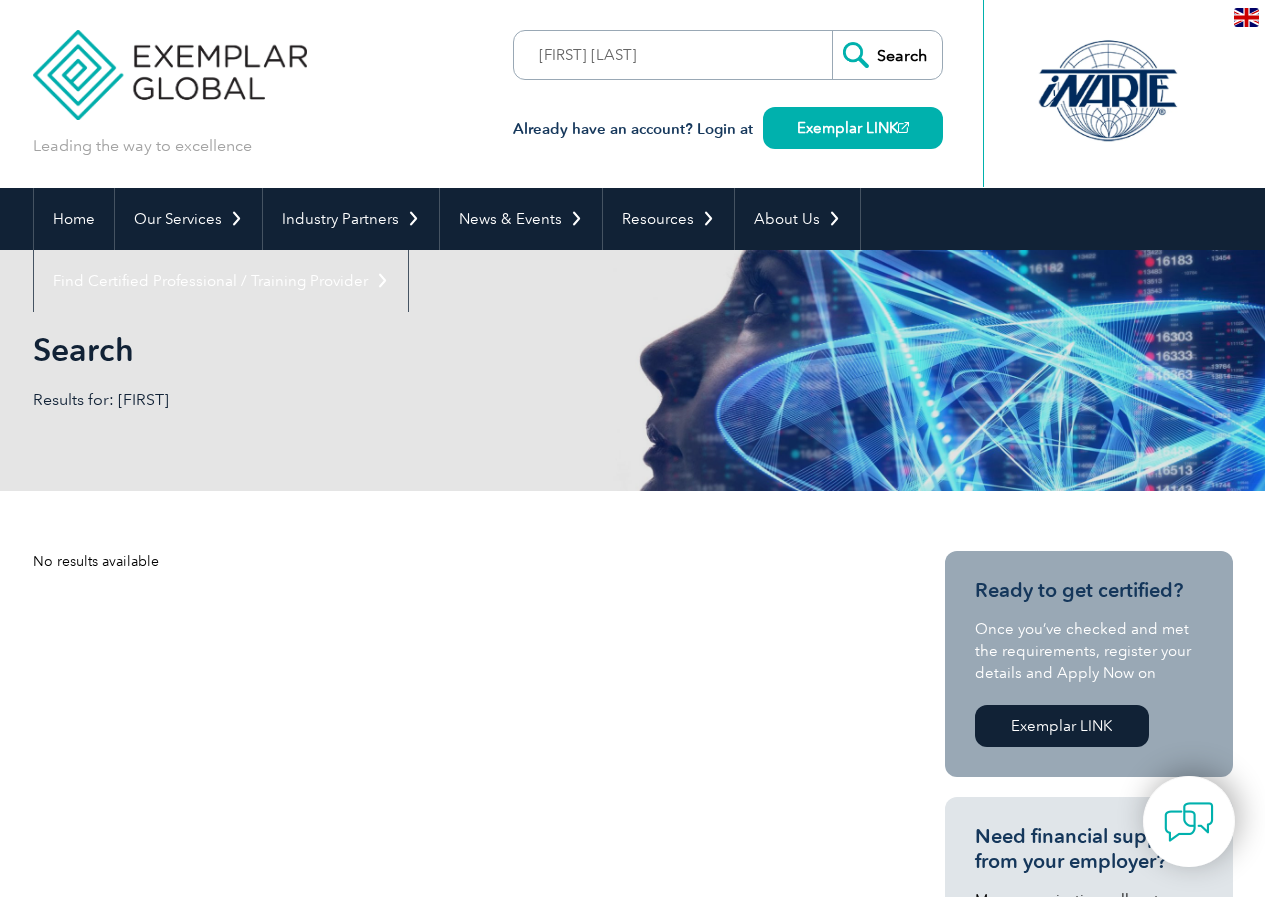 click on "Search" at bounding box center (887, 55) 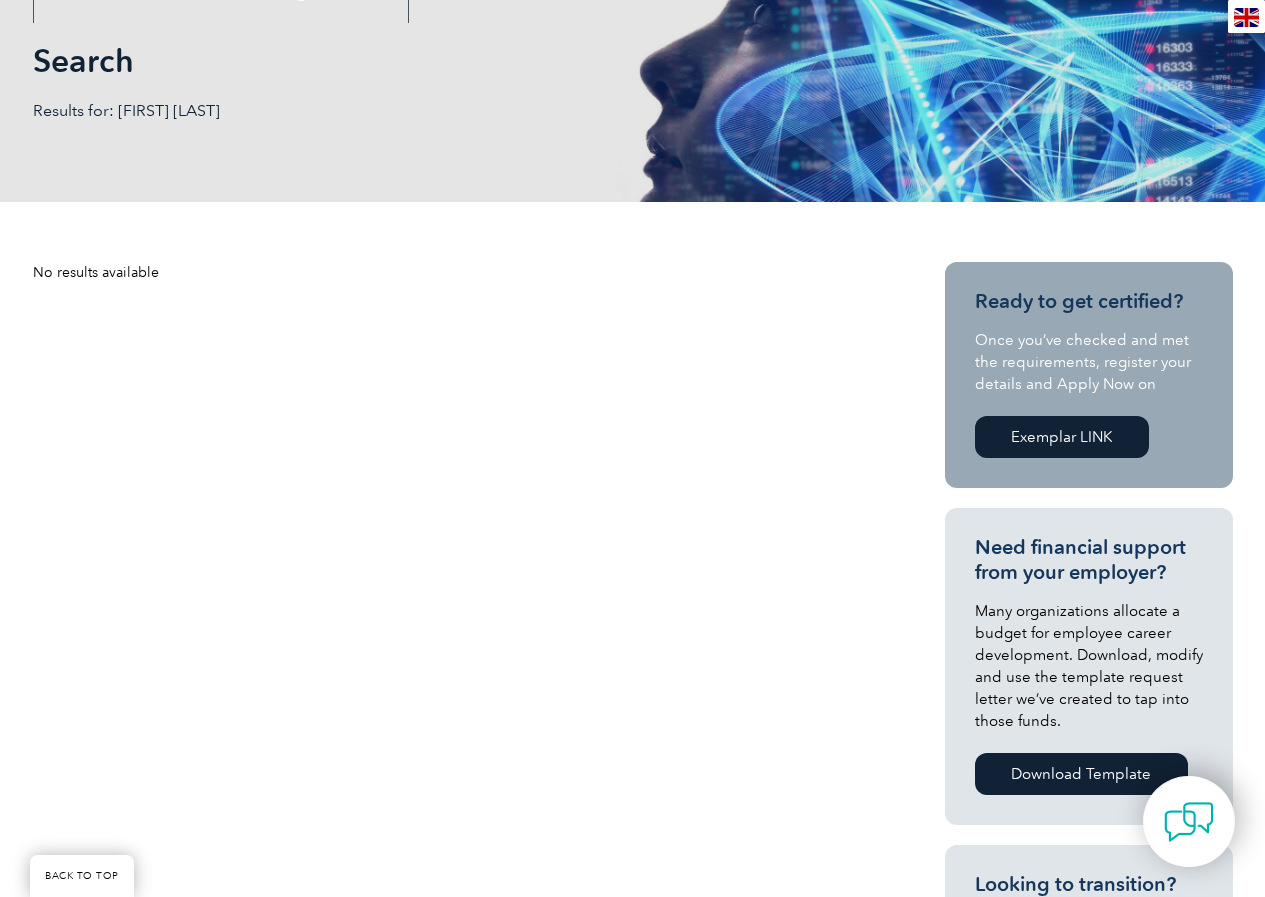 scroll, scrollTop: 0, scrollLeft: 0, axis: both 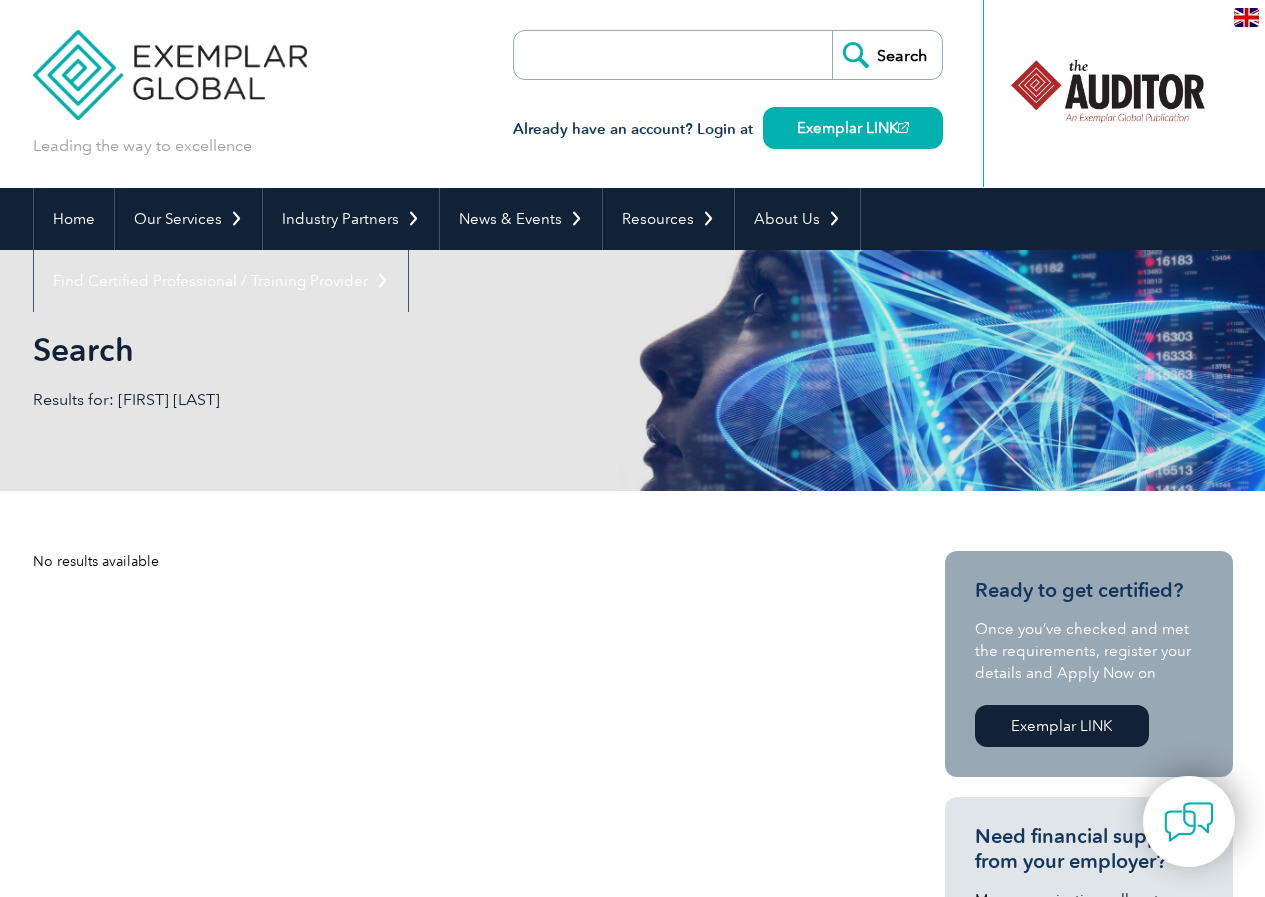 click on "Results for: [FIRST] [LAST]" at bounding box center (633, 1139) 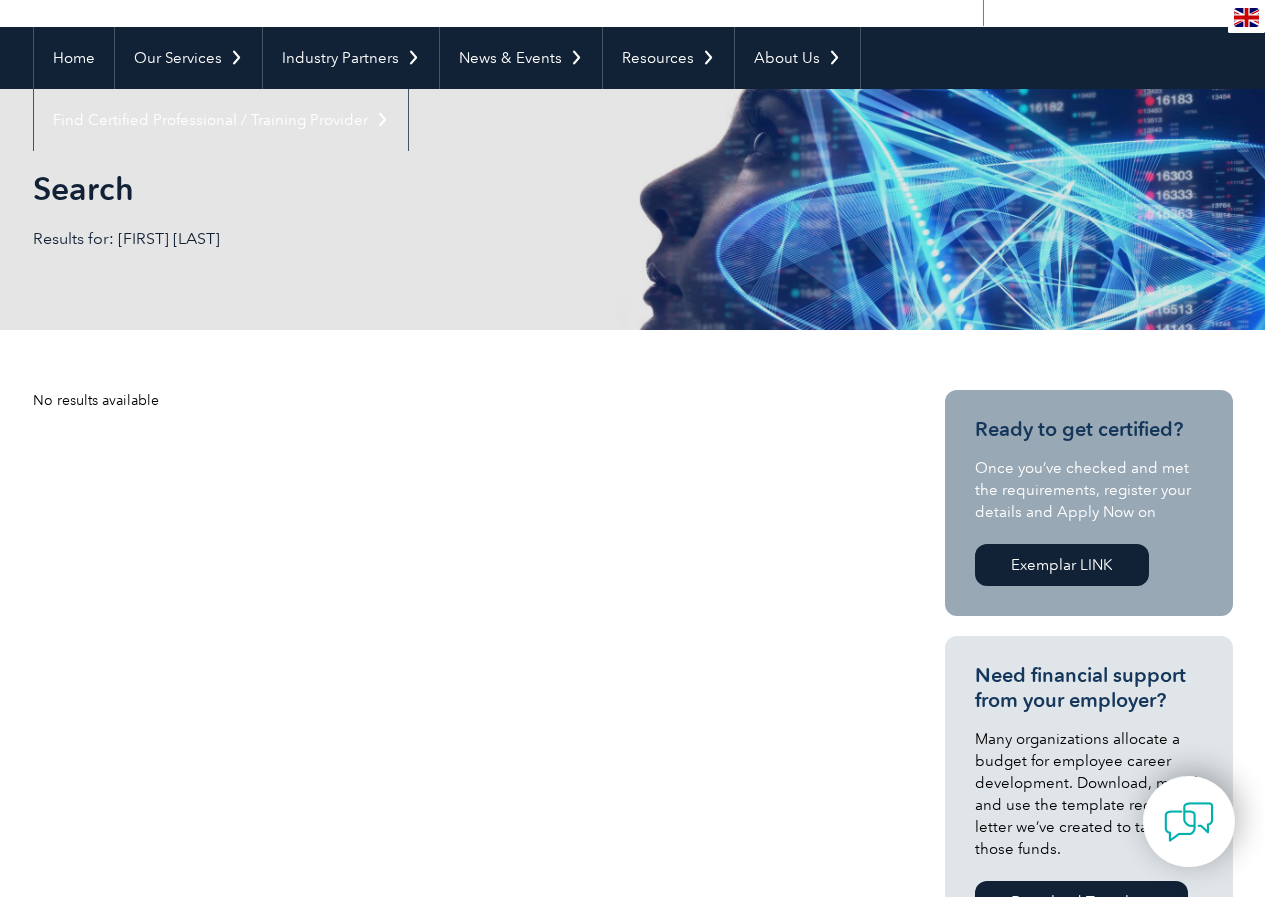 scroll, scrollTop: 0, scrollLeft: 0, axis: both 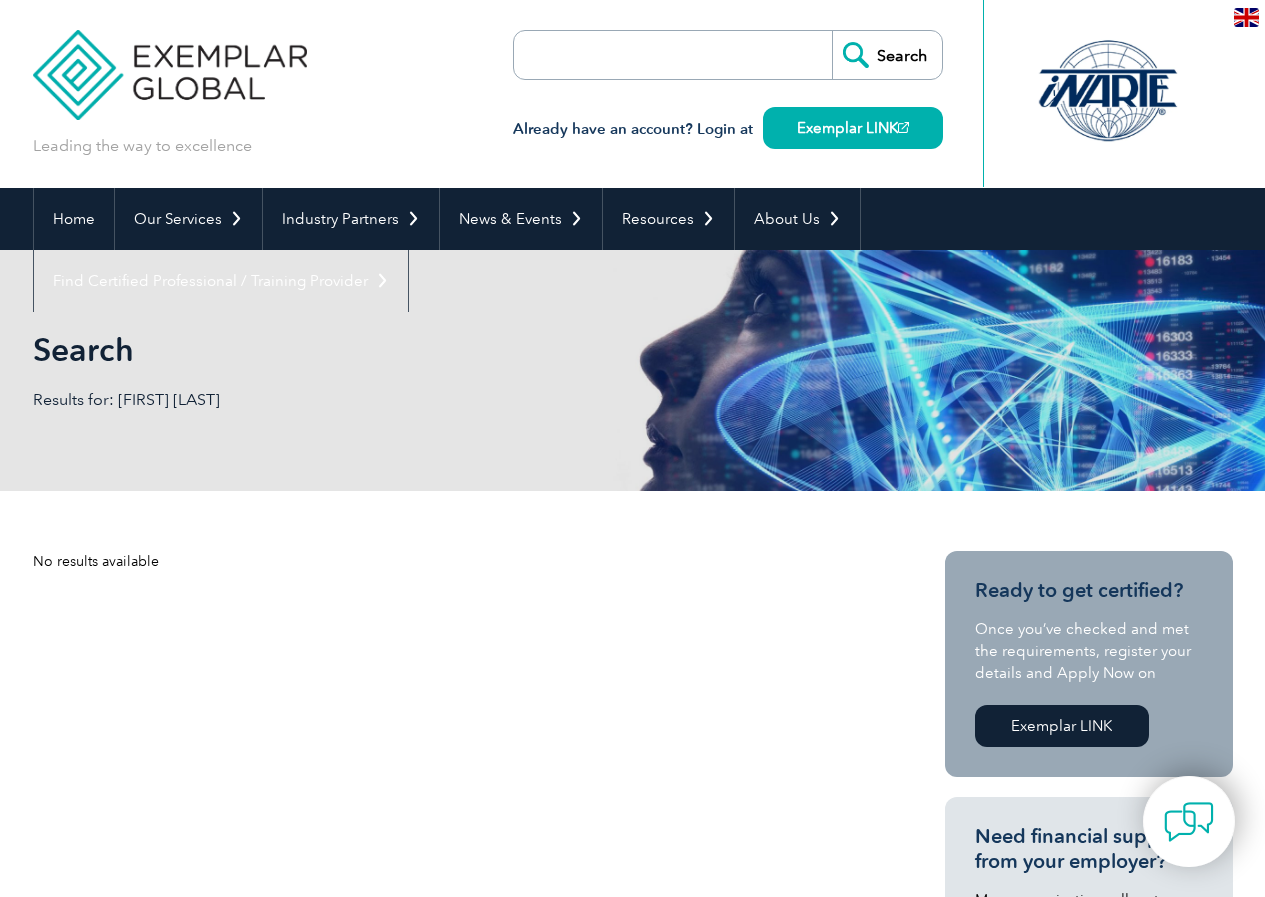 click on "Results for: SIVASHANMUGAM B" at bounding box center (333, 400) 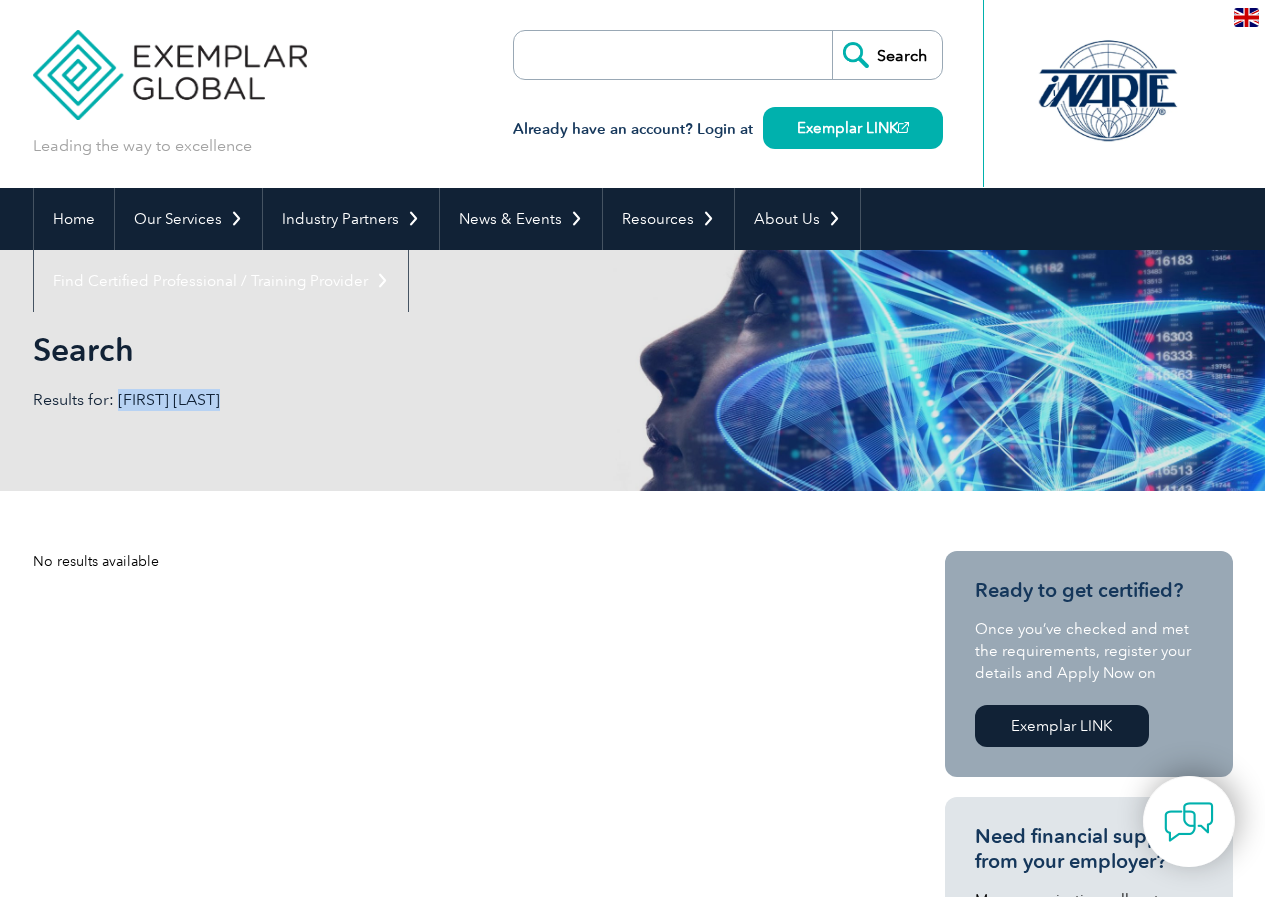 click on "Results for: SIVASHANMUGAM B" at bounding box center (333, 400) 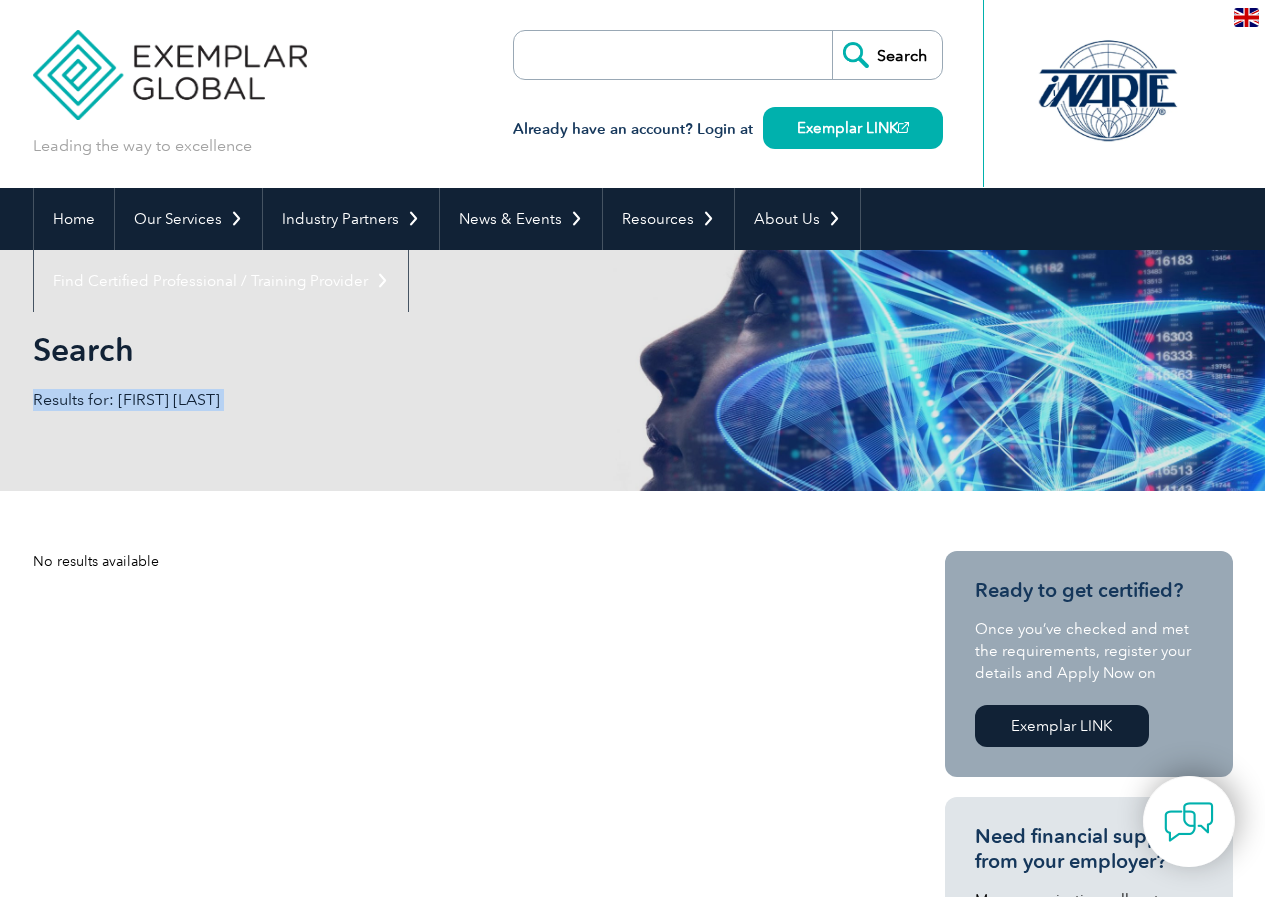 click on "Results for: SIVASHANMUGAM B" at bounding box center (333, 400) 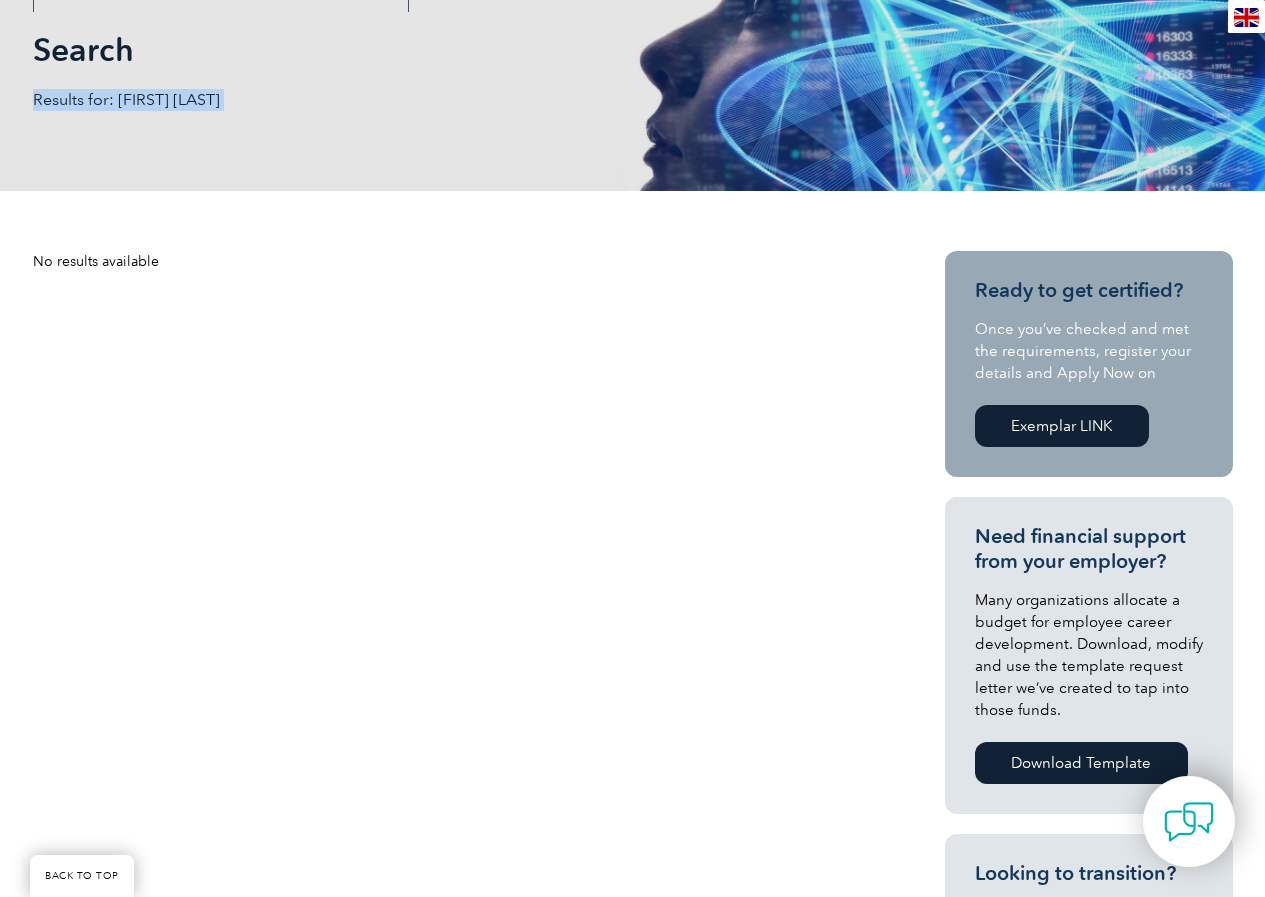 click on "No results available
Ready to get certified?
Once you’ve checked and met the requirements, register your details and Apply Now on
Exemplar LINK
Need financial support from your employer?
Many organizations allocate a budget for employee career development. Download, modify and use the template request letter we’ve created to tap into those funds.
Download Template
Looking to transition?
Transitioning to Exemplar Global is easy! Let us assist you with our certification recognition, competency or qualification based programs.
Learn More
Looking for a training course?
Find the online course that’s right for you through one of our many certified Training Providers.
Learn More
Search for:
SIVASHANMUGAM B" at bounding box center [633, 839] 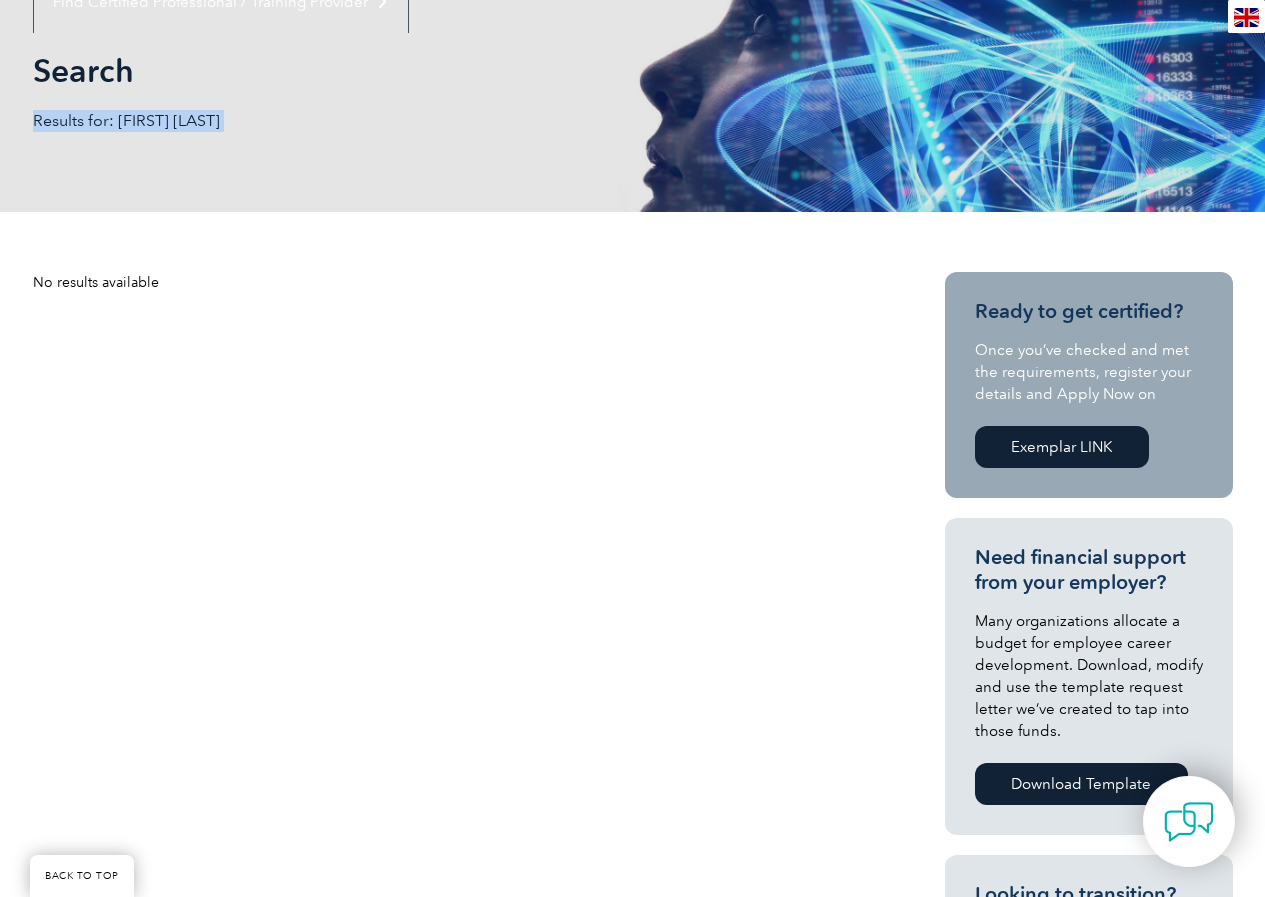 scroll, scrollTop: 0, scrollLeft: 0, axis: both 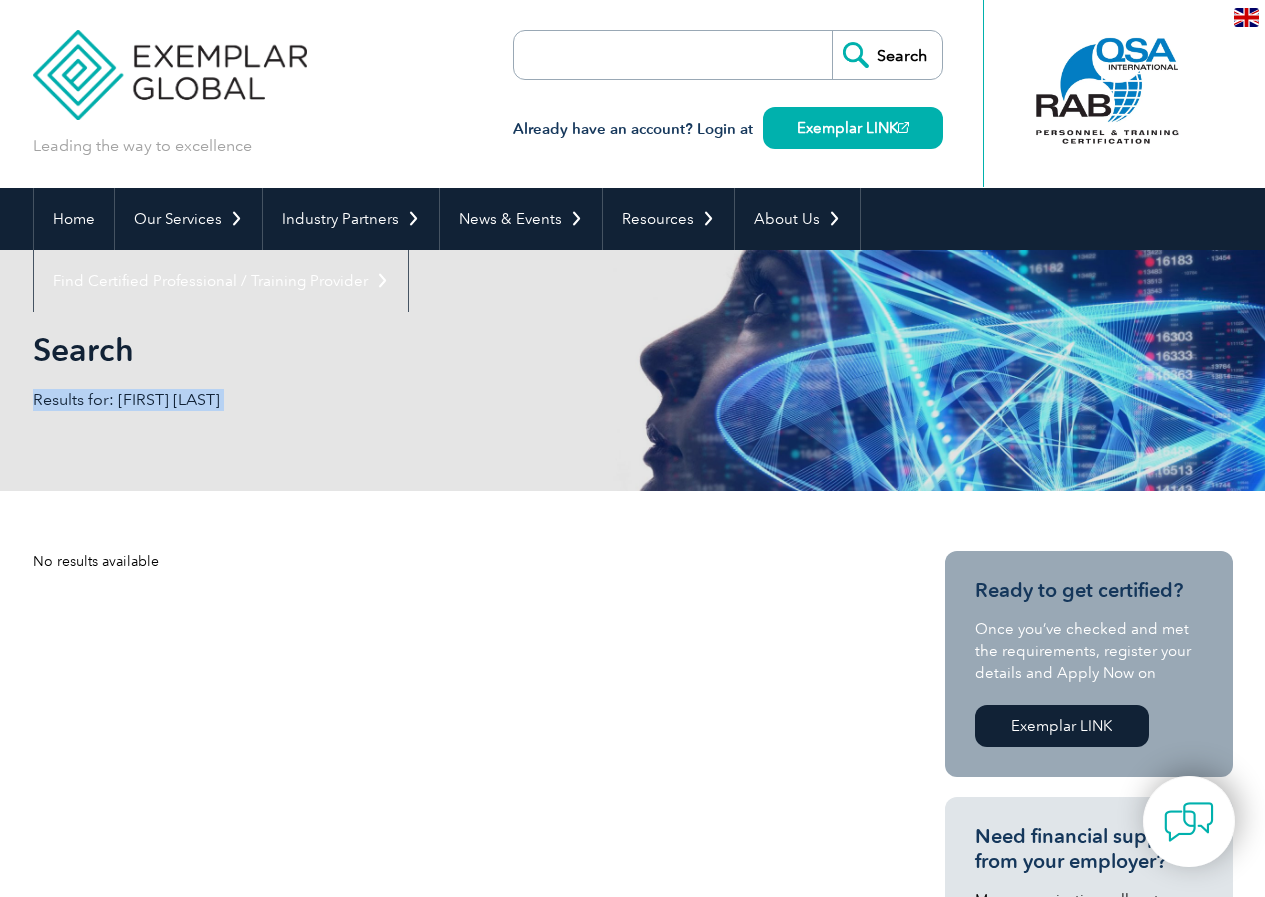 click on "No results available
Ready to get certified?
Once you’ve checked and met the requirements, register your details and Apply Now on
Exemplar LINK
Need financial support from your employer?
Many organizations allocate a budget for employee career development. Download, modify and use the template request letter we’ve created to tap into those funds.
Download Template
Looking to transition?
Transitioning to Exemplar Global is easy! Let us assist you with our certification recognition, competency or qualification based programs.
Learn More
Looking for a training course?
Find the online course that’s right for you through one of our many certified Training Providers.
Learn More
Search for:
SIVASHANMUGAM B" at bounding box center (633, 1139) 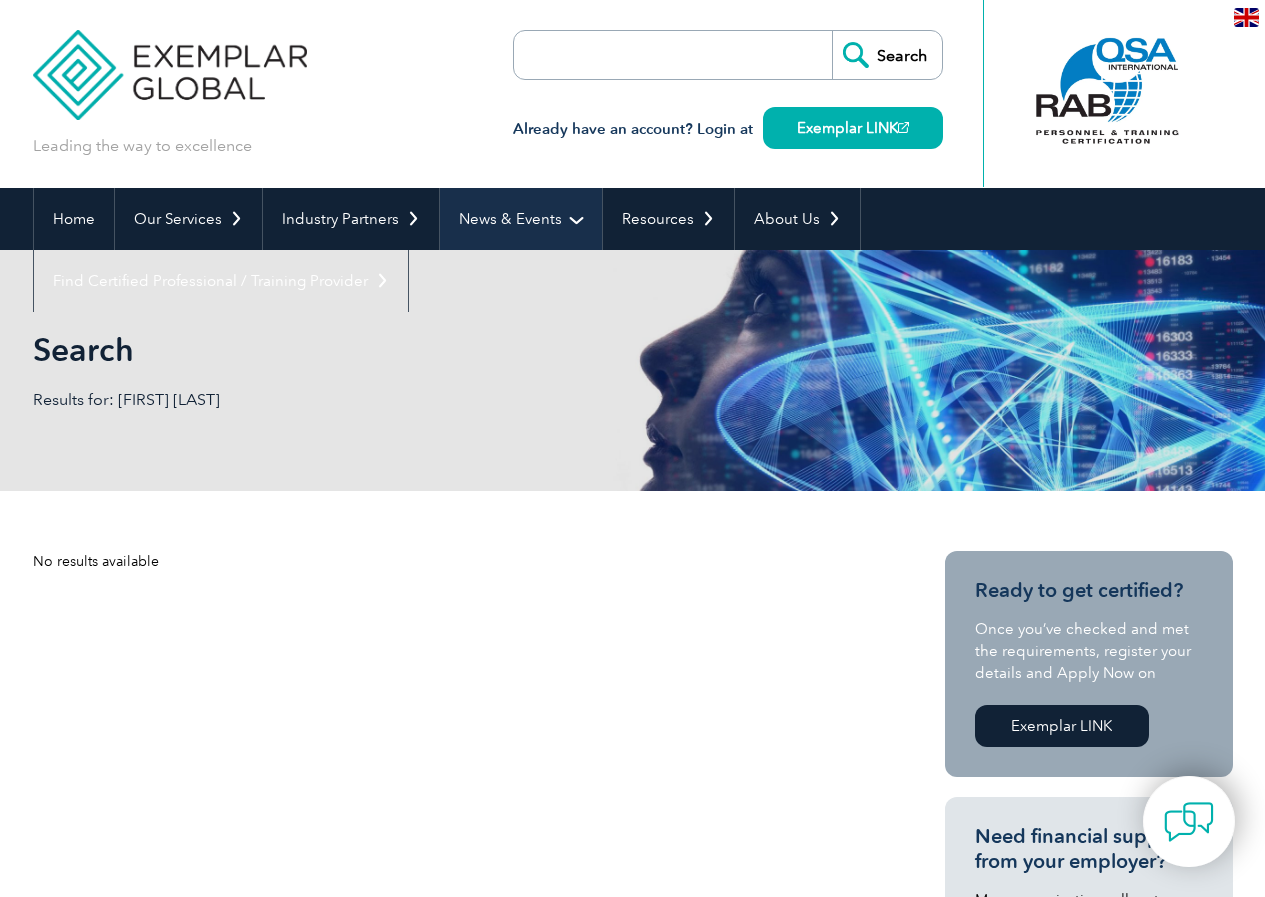 drag, startPoint x: 537, startPoint y: 612, endPoint x: 525, endPoint y: 199, distance: 413.1743 